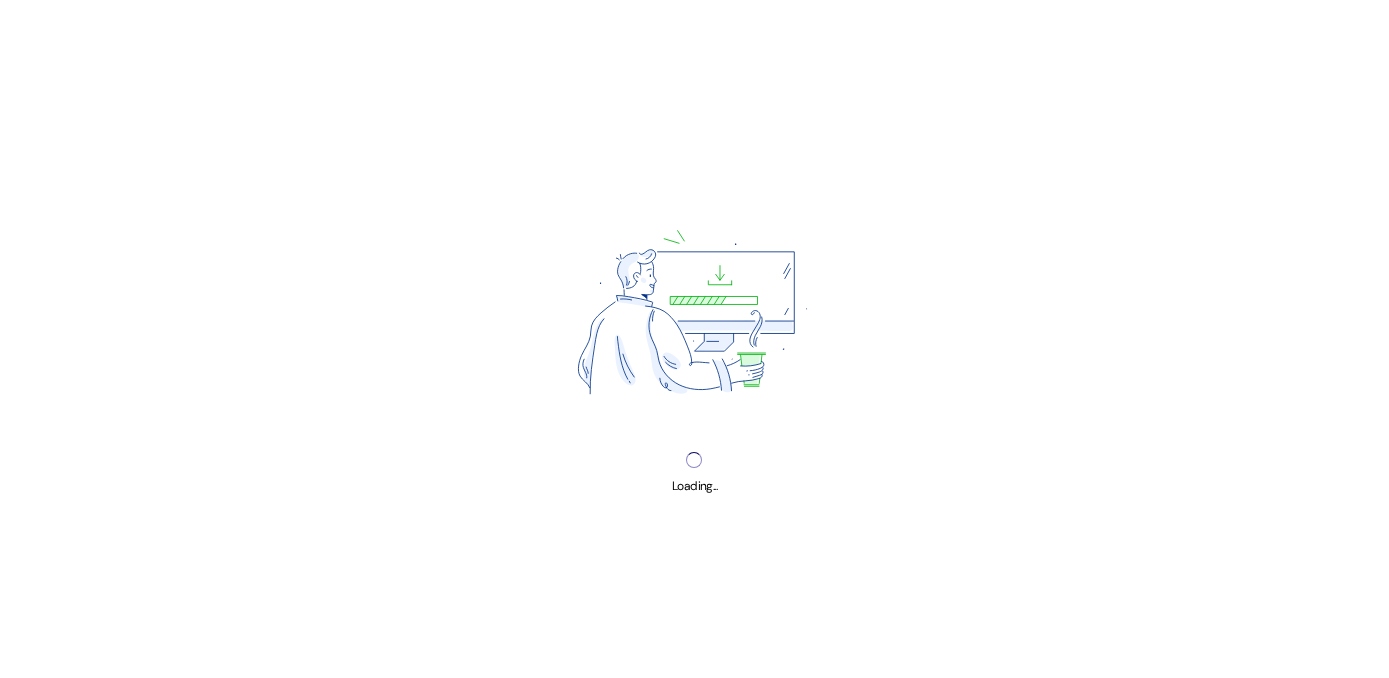 scroll, scrollTop: 0, scrollLeft: 0, axis: both 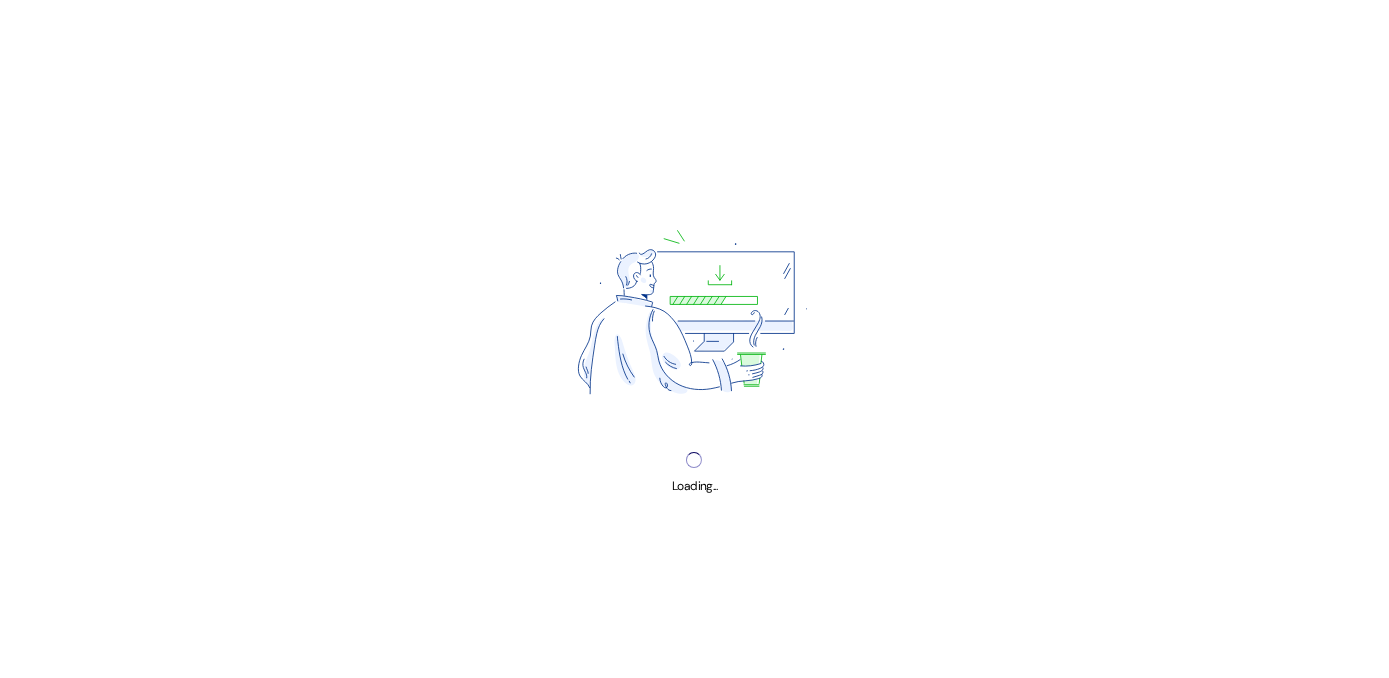 click on "Loading..." at bounding box center [694, 339] 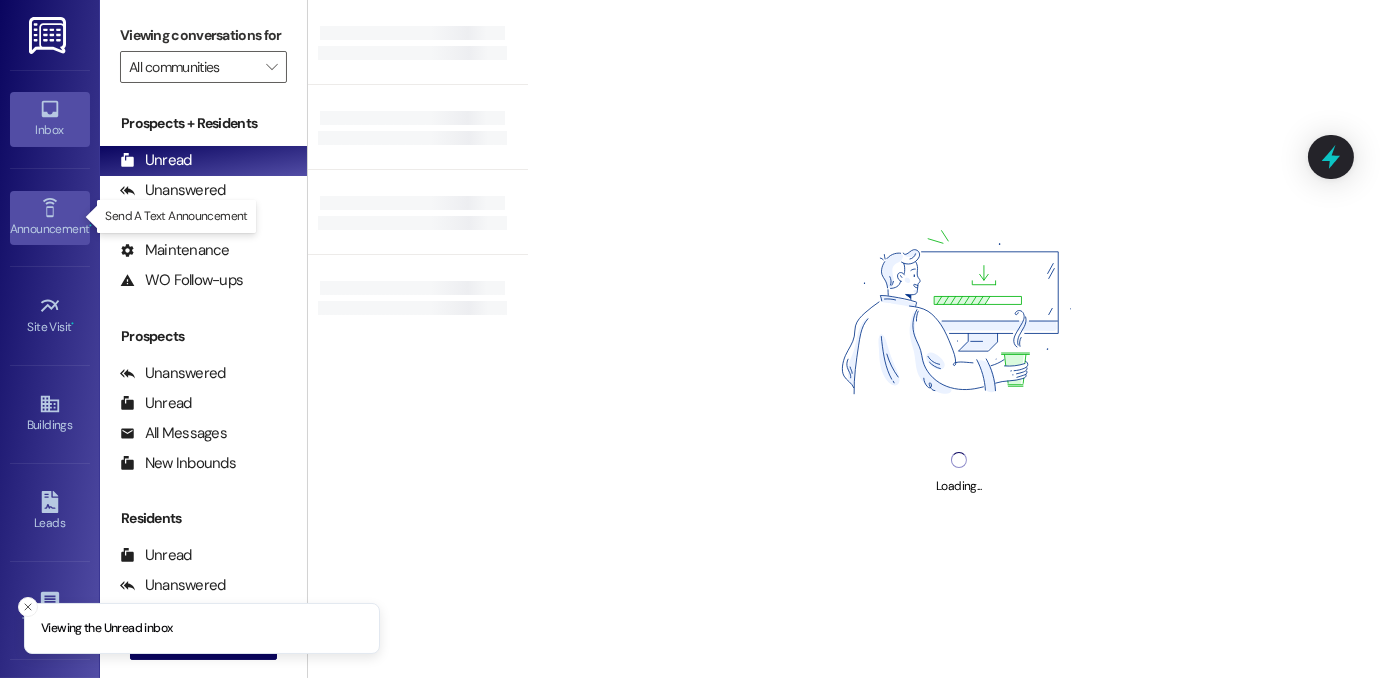click on "Announcement   •" at bounding box center [50, 229] 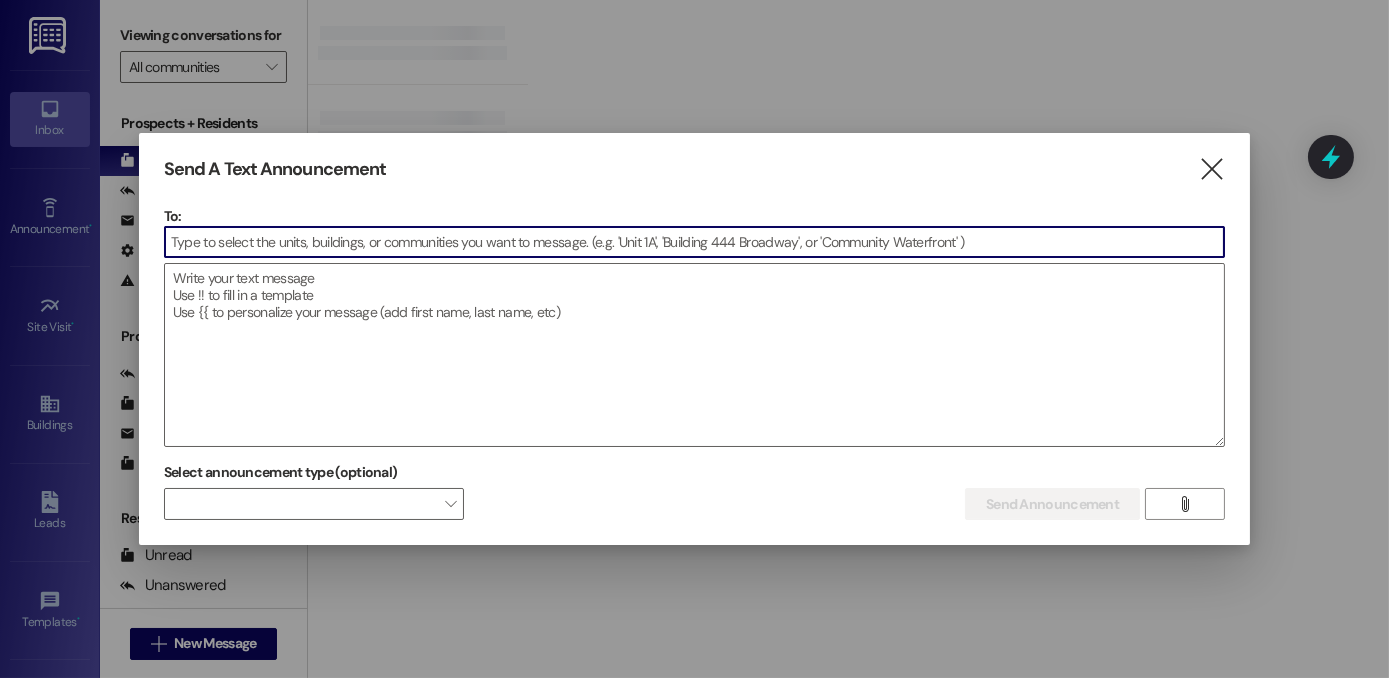 drag, startPoint x: 1210, startPoint y: 170, endPoint x: 1187, endPoint y: 167, distance: 23.194826 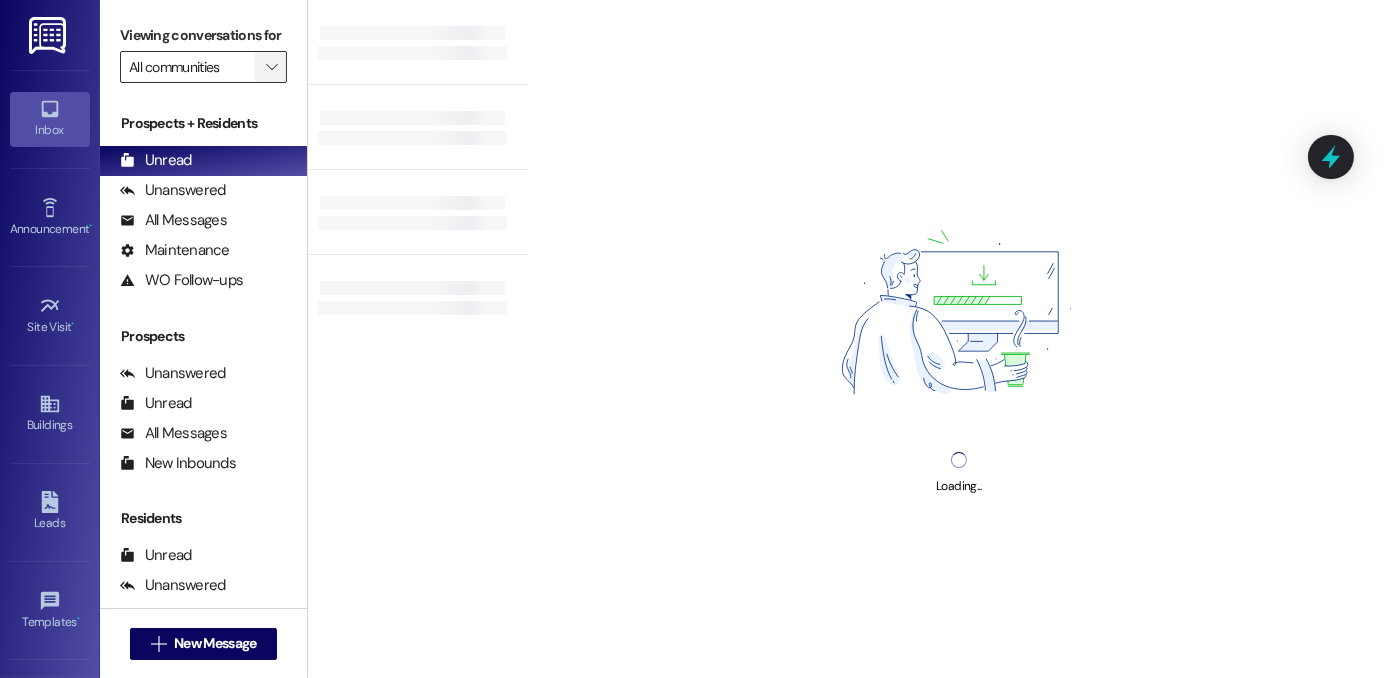 click on "" at bounding box center (271, 67) 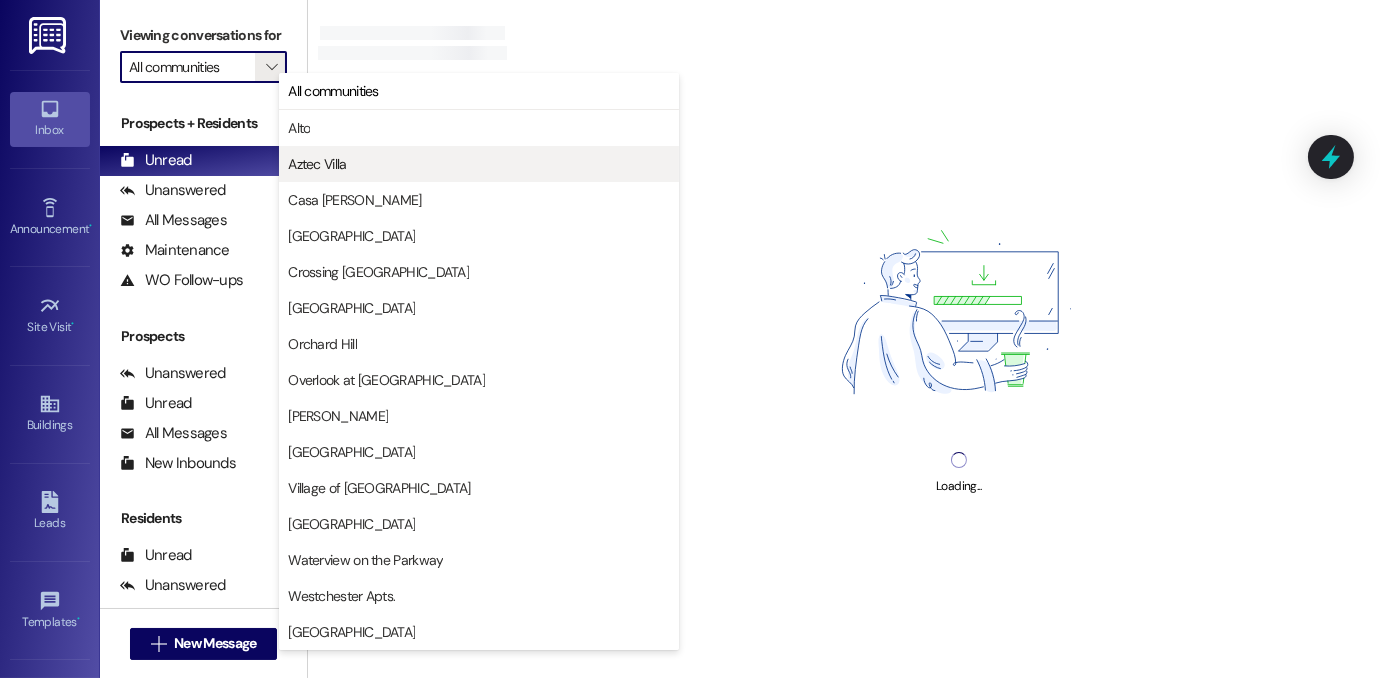 click on "Aztec Villa" at bounding box center [479, 164] 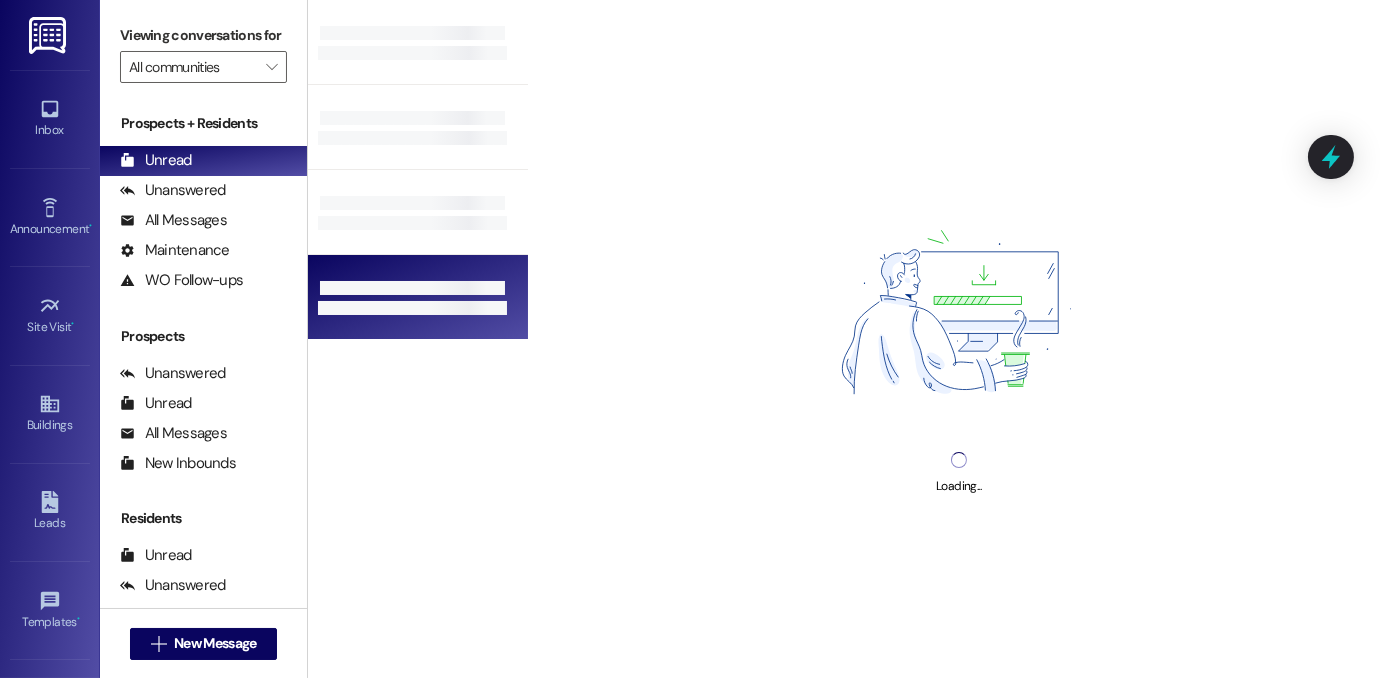 type on "Aztec Villa" 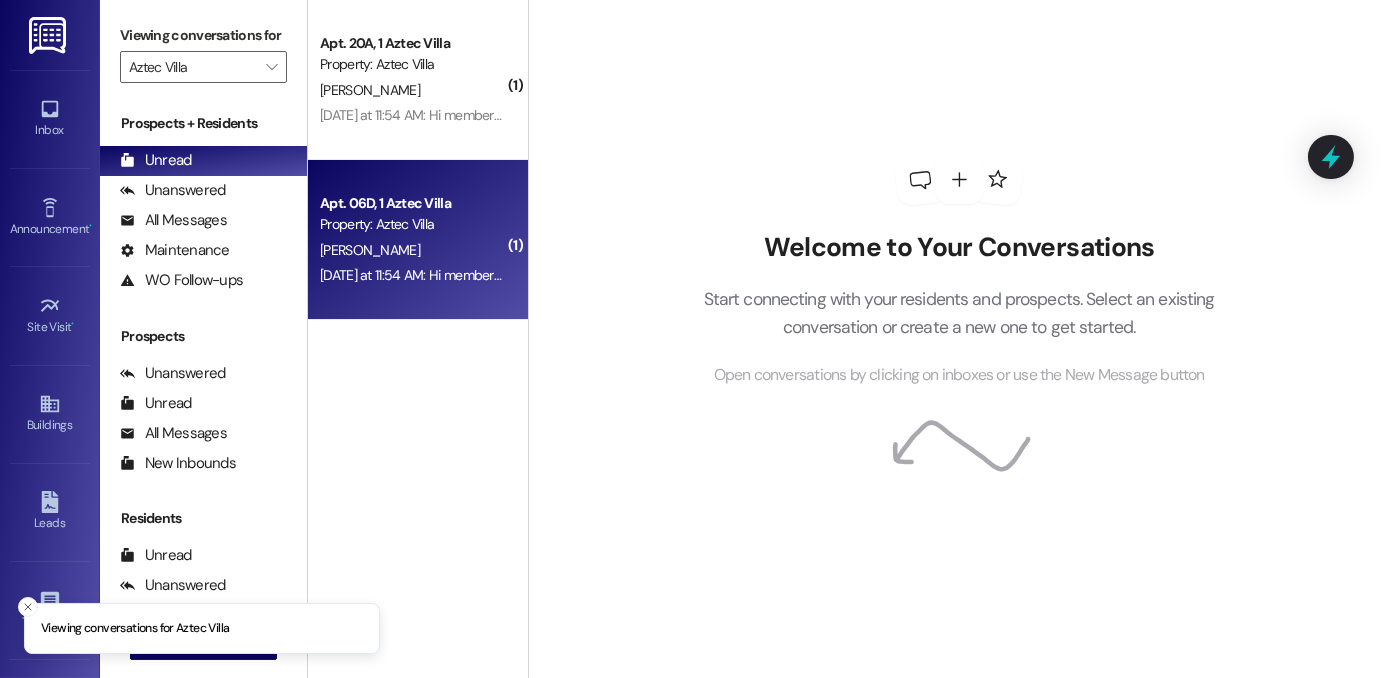 click on "[PERSON_NAME]" at bounding box center (412, 250) 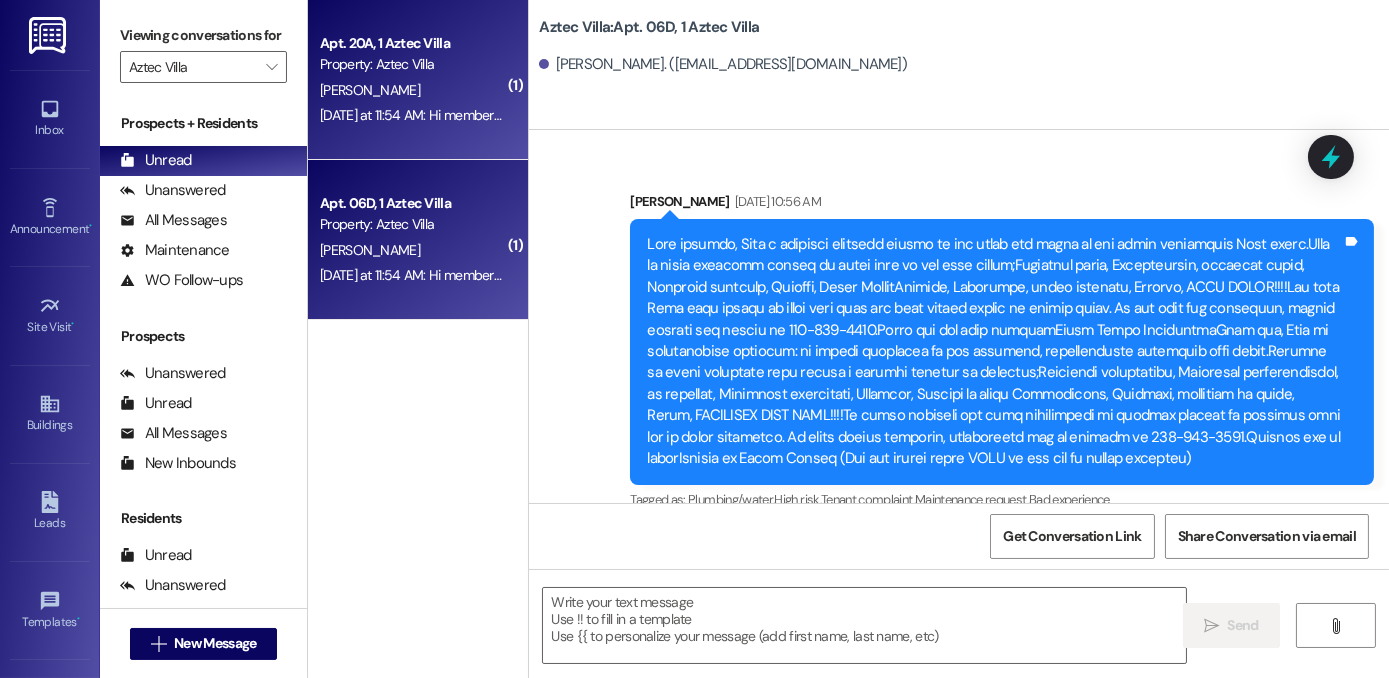 scroll, scrollTop: 12712, scrollLeft: 0, axis: vertical 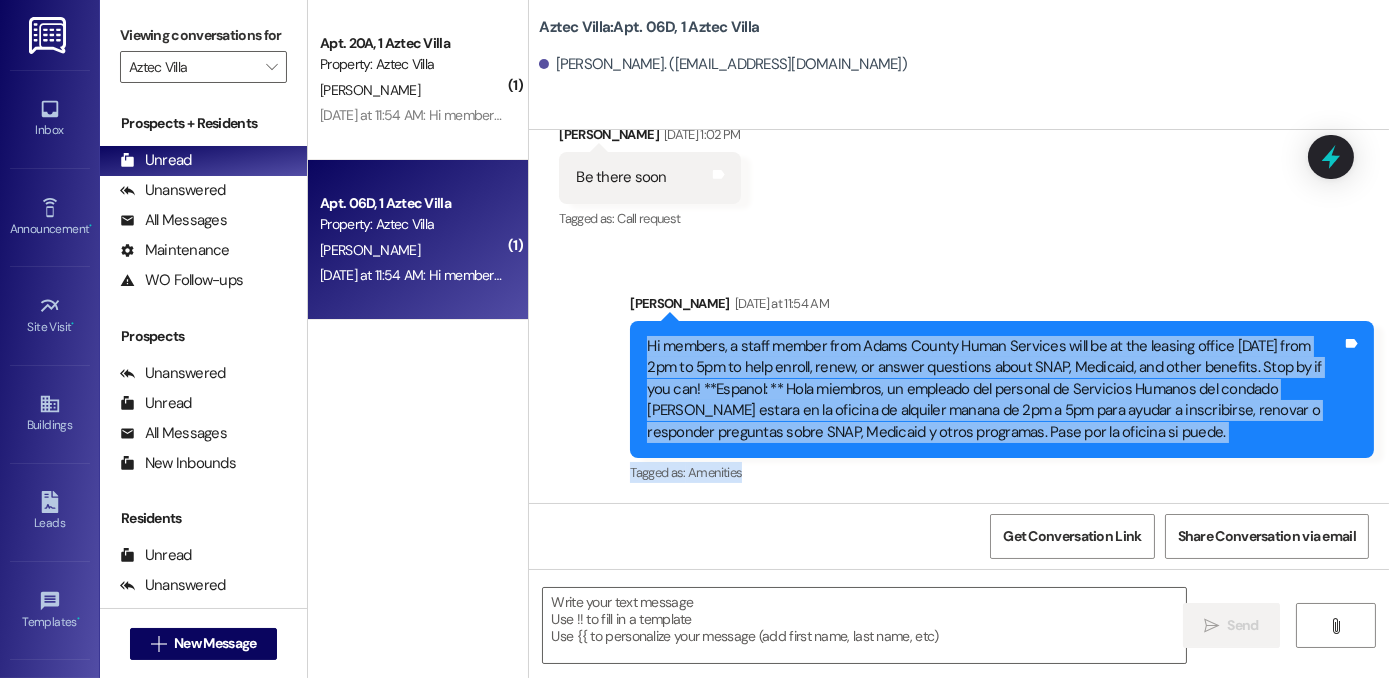 drag, startPoint x: 640, startPoint y: 350, endPoint x: 1097, endPoint y: 457, distance: 469.35913 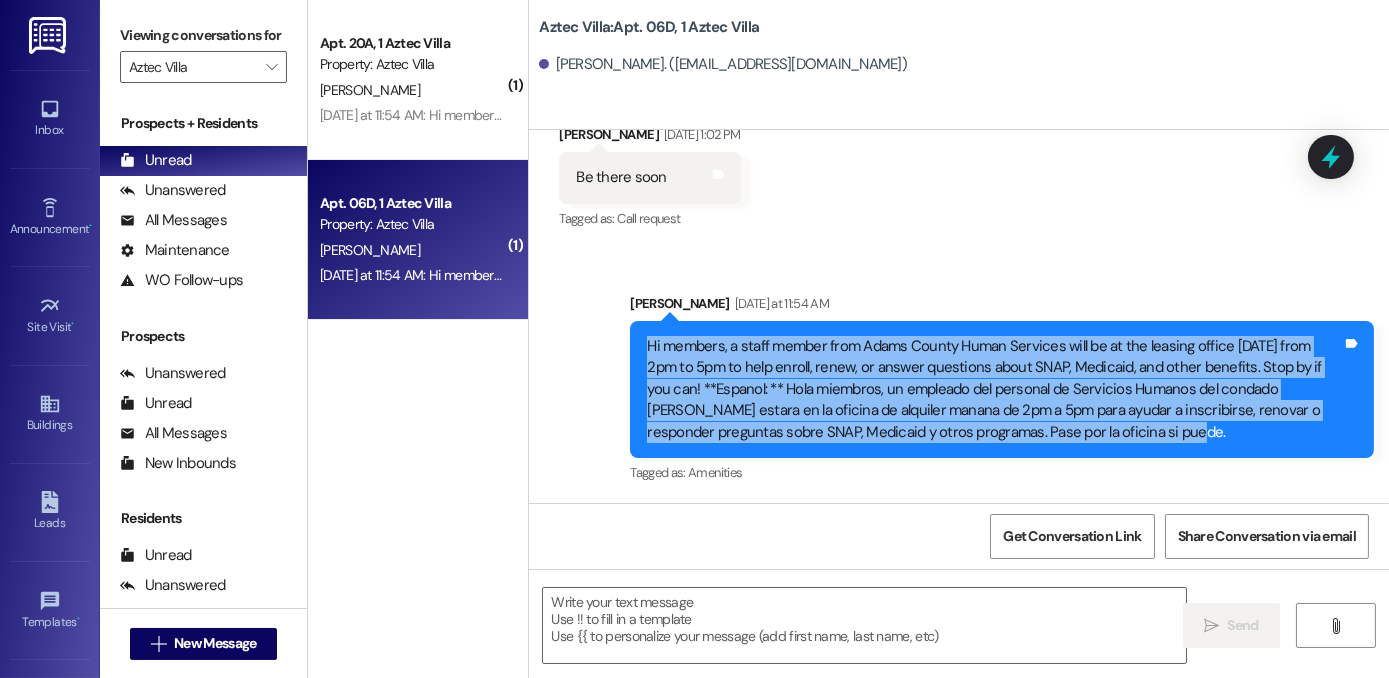 copy on "Hi members, a staff member from Adams County Human Services will be at the leasing office [DATE] from 2pm to 5pm to help enroll, renew, or answer questions about SNAP, Medicaid, and other benefits. Stop by if you can! **Espanol: ** Hola miembros, un empleado del personal de Servicios Humanos del condado [PERSON_NAME] estara en la oficina de alquiler manana de 2pm a 5pm para ayudar a inscribirse, renovar o responder preguntas sobre SNAP, Medicaid y otros programas. Pase por la oficina si puede." 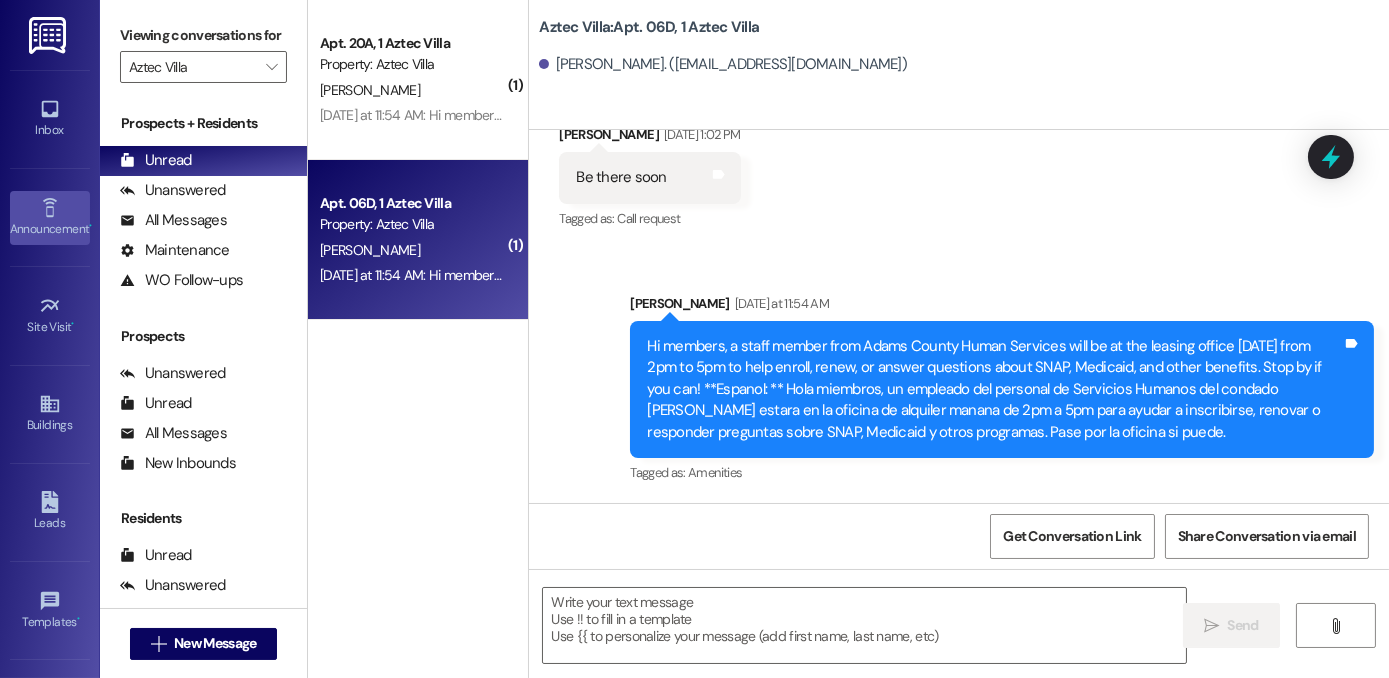 click on "Announcement   •" at bounding box center (50, 218) 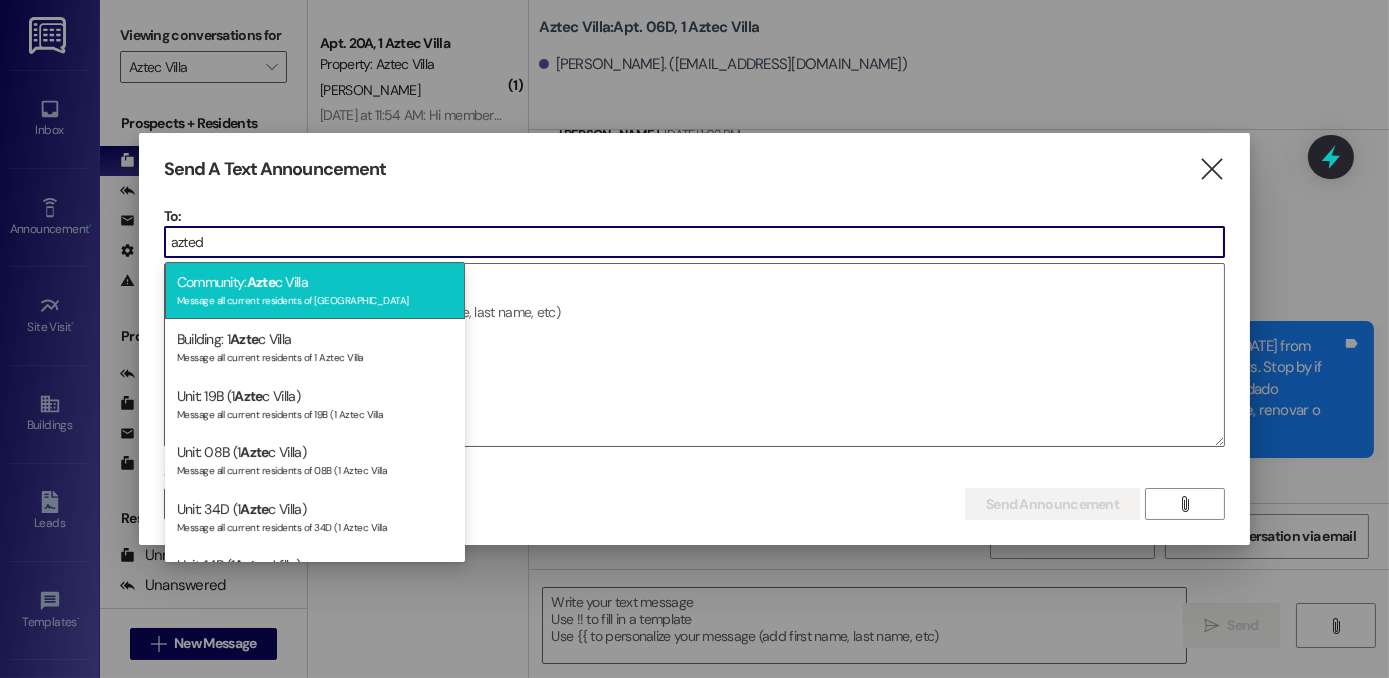 type on "azted" 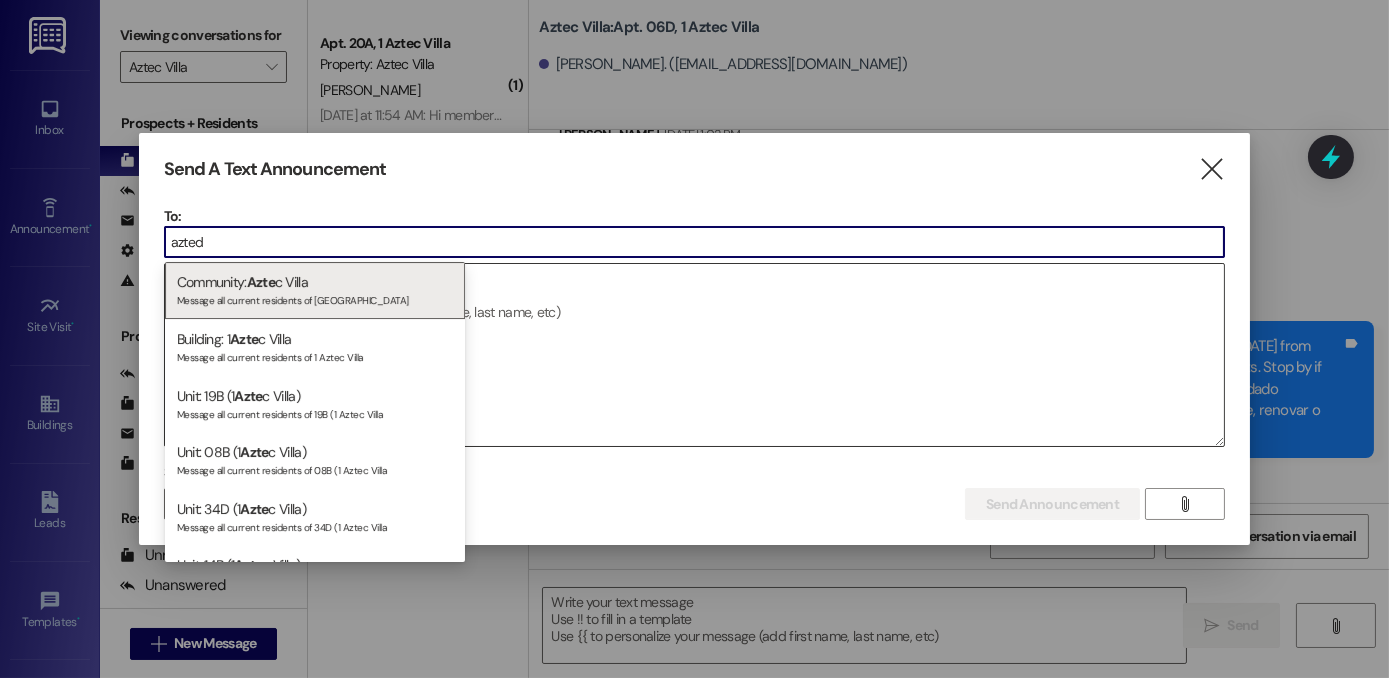 type 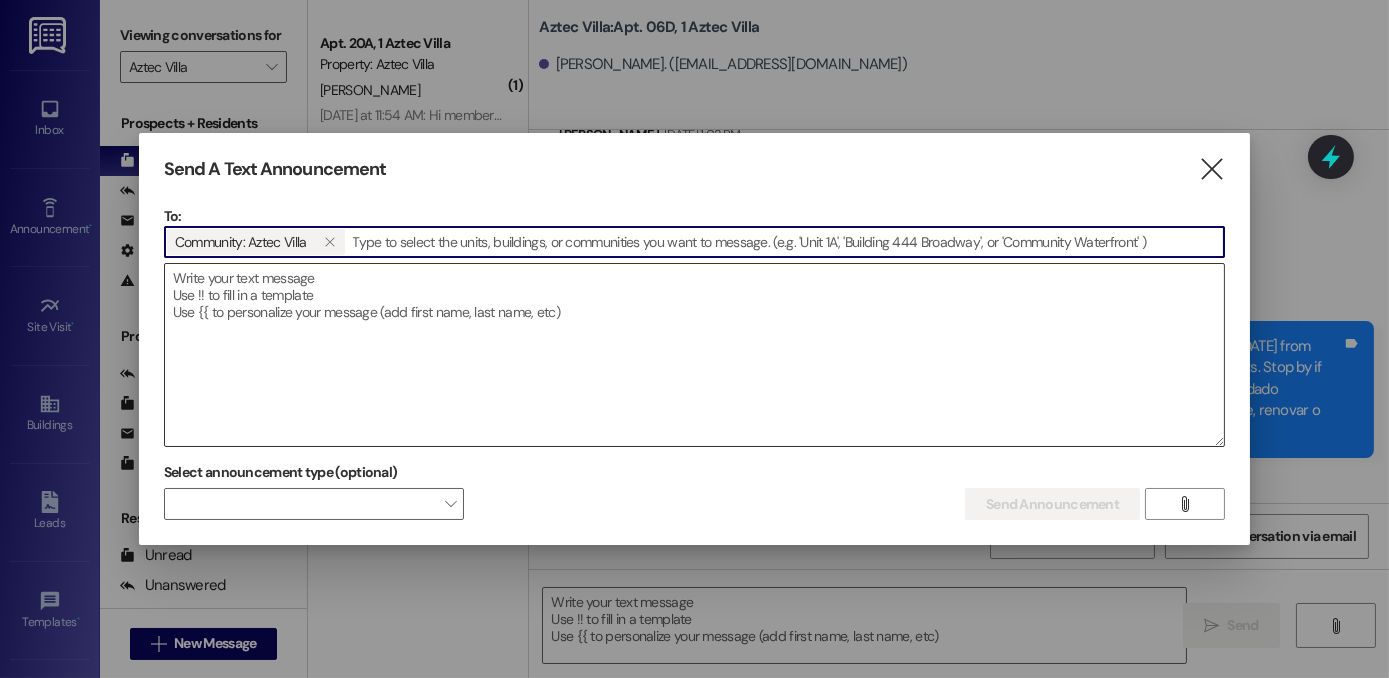 click at bounding box center [694, 355] 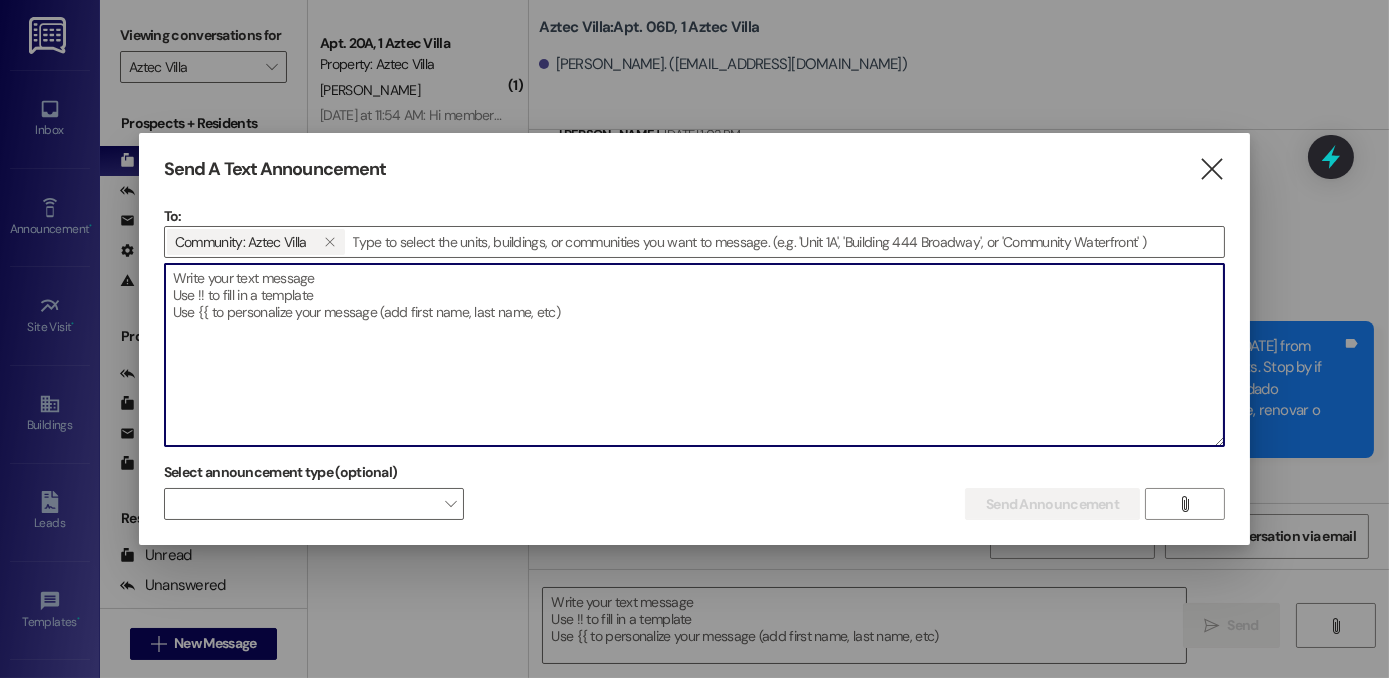 paste on "Hi members, a staff member from Adams County Human Services will be at the leasing office [DATE] from 2pm to 5pm to help enroll, renew, or answer questions about SNAP, Medicaid, and other benefits. Stop by if you can! **Espanol: ** Hola miembros, un empleado del personal de Servicios Humanos del condado [PERSON_NAME] estara en la oficina de alquiler manana de 2pm a 5pm para ayudar a inscribirse, renovar o responder preguntas sobre SNAP, Medicaid y otros programas. Pase por la oficina si puede." 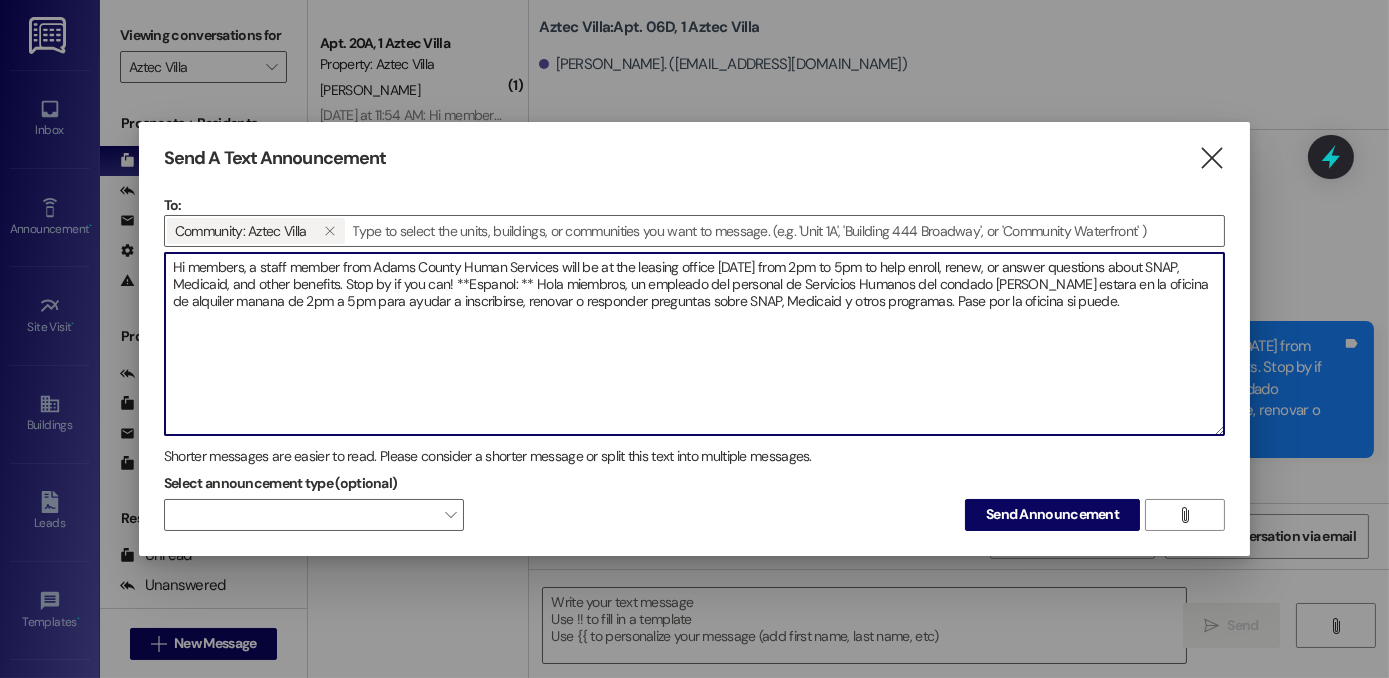 click on "Hi members, a staff member from Adams County Human Services will be at the leasing office [DATE] from 2pm to 5pm to help enroll, renew, or answer questions about SNAP, Medicaid, and other benefits. Stop by if you can! **Espanol: ** Hola miembros, un empleado del personal de Servicios Humanos del condado [PERSON_NAME] estara en la oficina de alquiler manana de 2pm a 5pm para ayudar a inscribirse, renovar o responder preguntas sobre SNAP, Medicaid y otros programas. Pase por la oficina si puede." at bounding box center (694, 344) 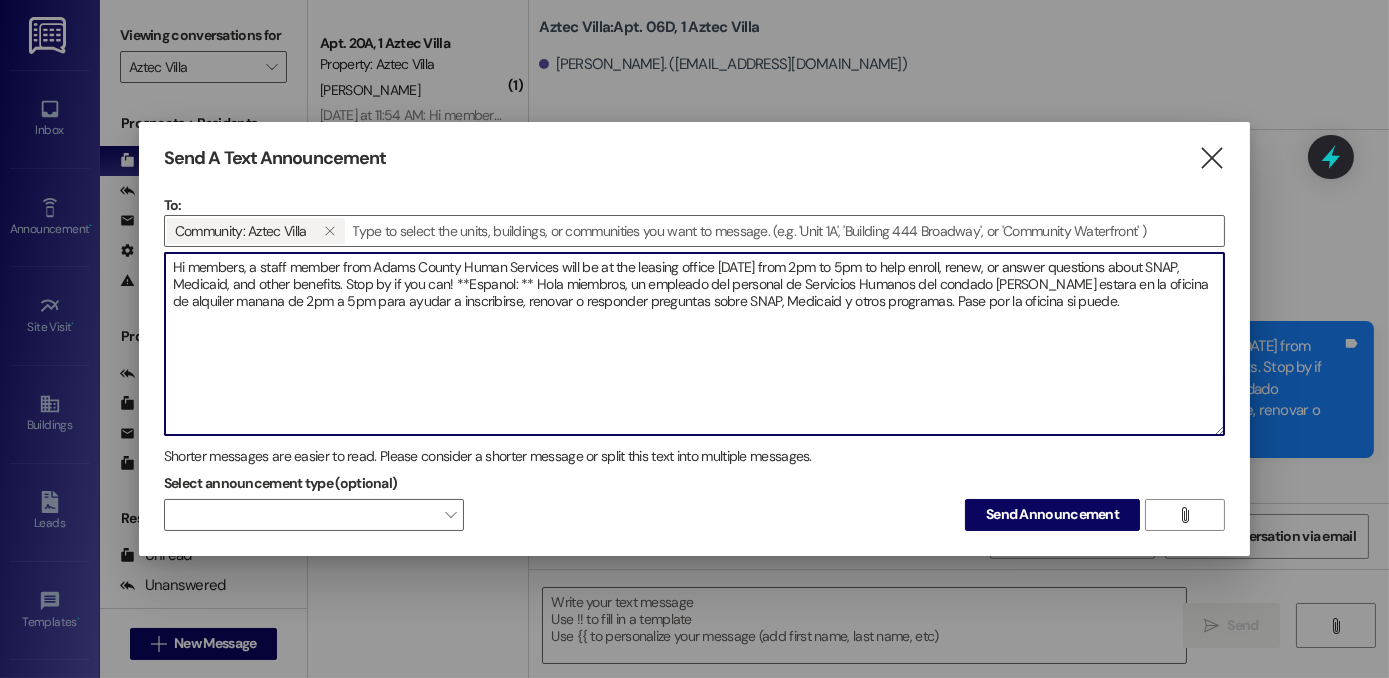 drag, startPoint x: 262, startPoint y: 299, endPoint x: 217, endPoint y: 288, distance: 46.32494 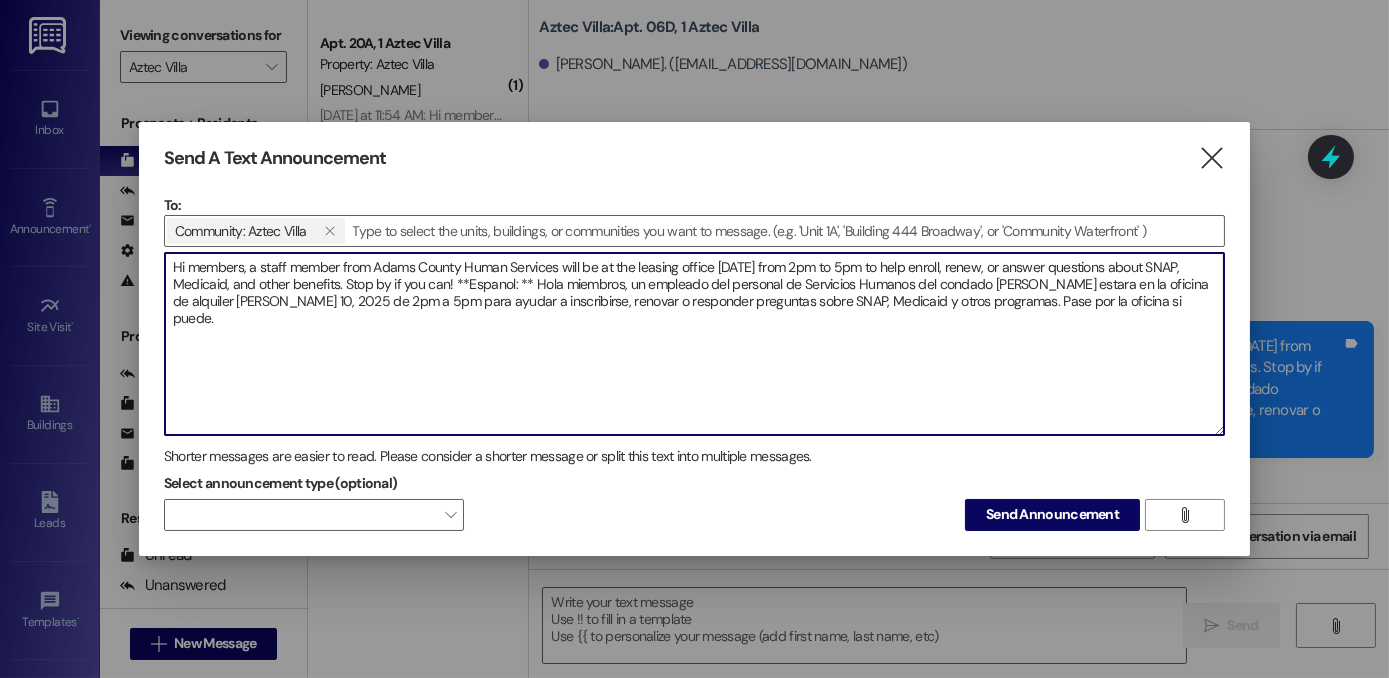 click on "Hi members, a staff member from Adams County Human Services will be at the leasing office [DATE] from 2pm to 5pm to help enroll, renew, or answer questions about SNAP, Medicaid, and other benefits. Stop by if you can! **Espanol: ** Hola miembros, un empleado del personal de Servicios Humanos del condado [PERSON_NAME] estara en la oficina de alquiler [PERSON_NAME] 10, 2025 de 2pm a 5pm para ayudar a inscribirse, renovar o responder preguntas sobre SNAP, Medicaid y otros programas. Pase por la oficina si puede." at bounding box center (694, 344) 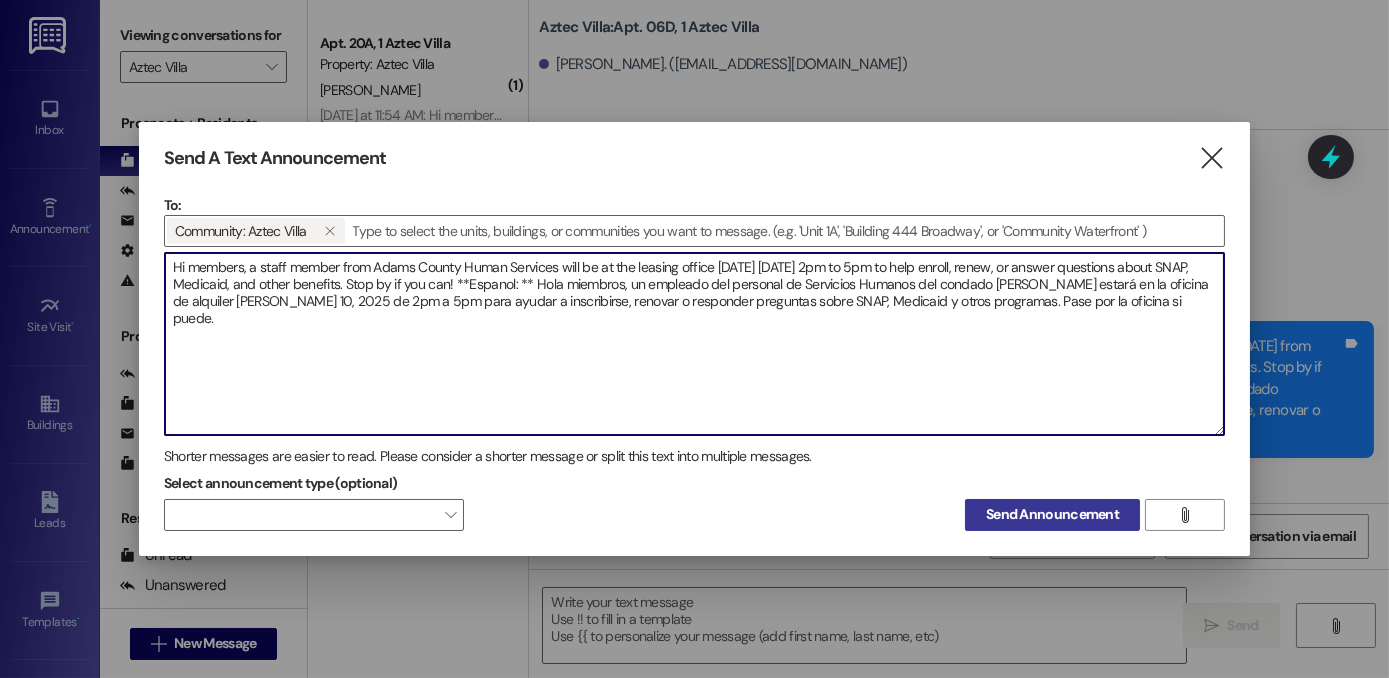 type on "Hi members, a staff member from Adams County Human Services will be at the leasing office [DATE] [DATE] 2pm to 5pm to help enroll, renew, or answer questions about SNAP, Medicaid, and other benefits. Stop by if you can! **Espanol: ** Hola miembros, un empleado del personal de Servicios Humanos del condado [PERSON_NAME] estará en la oficina de alquiler [PERSON_NAME] 10, 2025 de 2pm a 5pm para ayudar a inscribirse, renovar o responder preguntas sobre SNAP, Medicaid y otros programas. Pase por la oficina si puede." 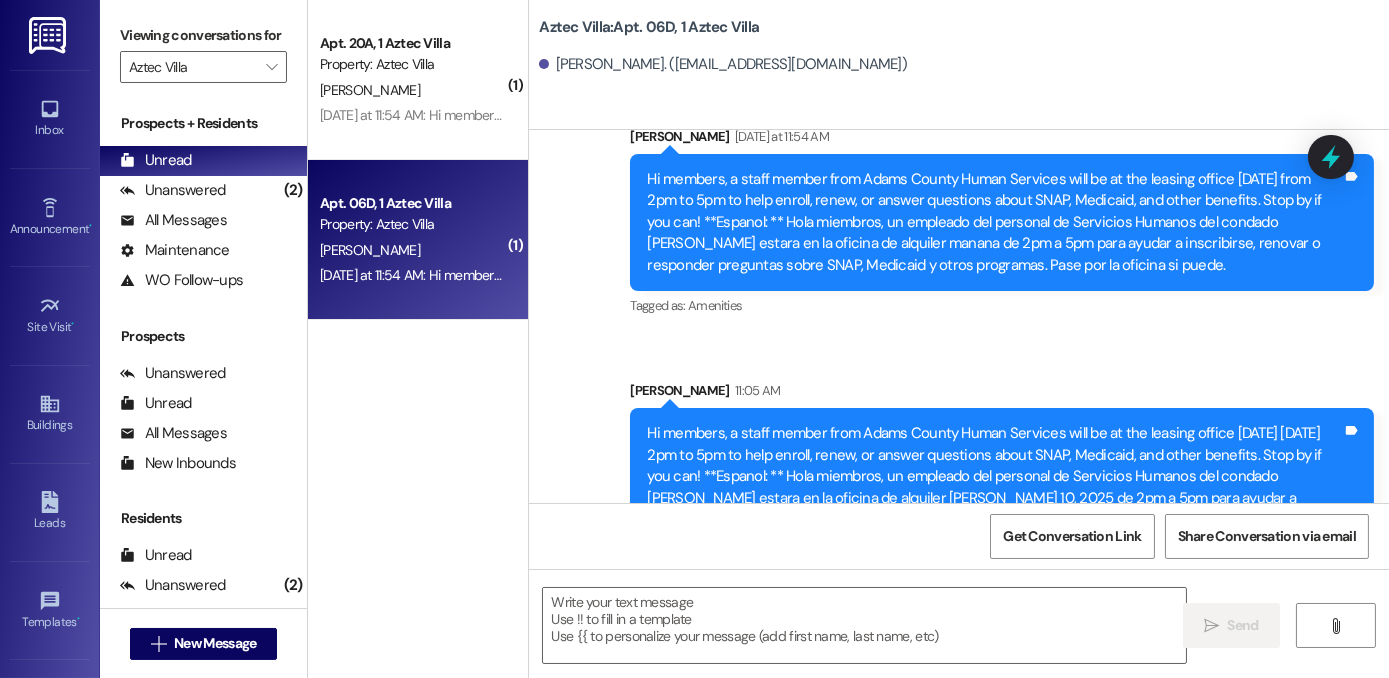 scroll, scrollTop: 12937, scrollLeft: 0, axis: vertical 